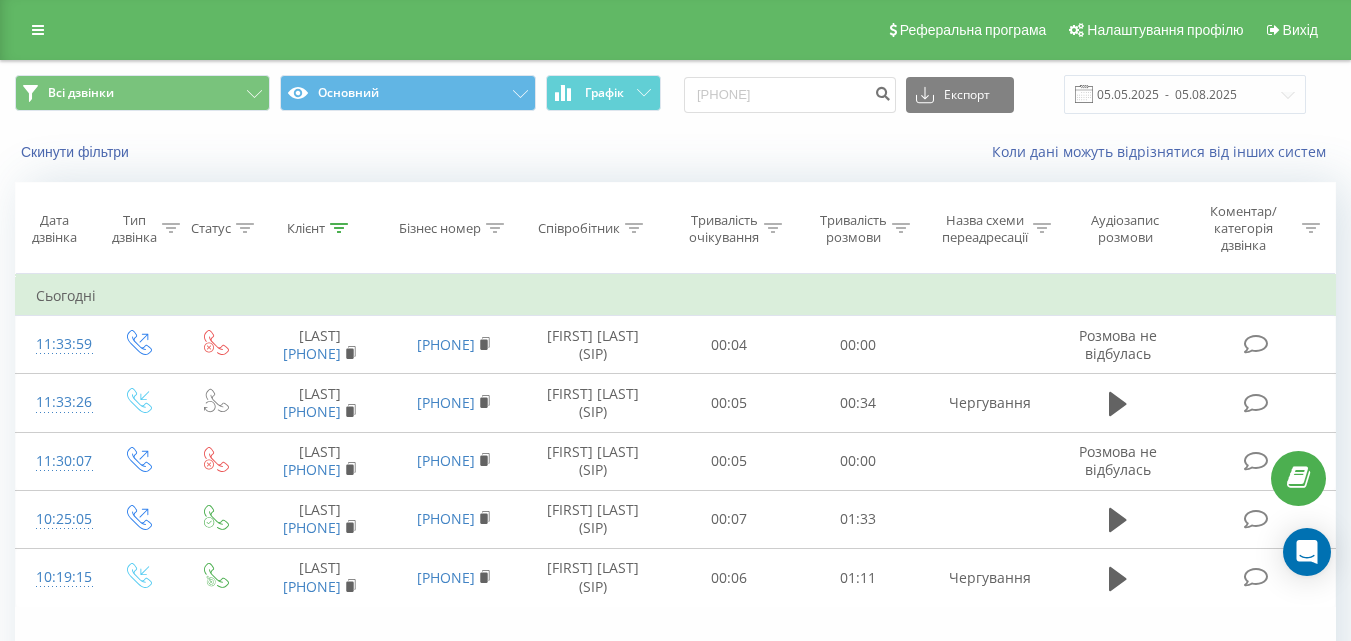 scroll, scrollTop: 0, scrollLeft: 0, axis: both 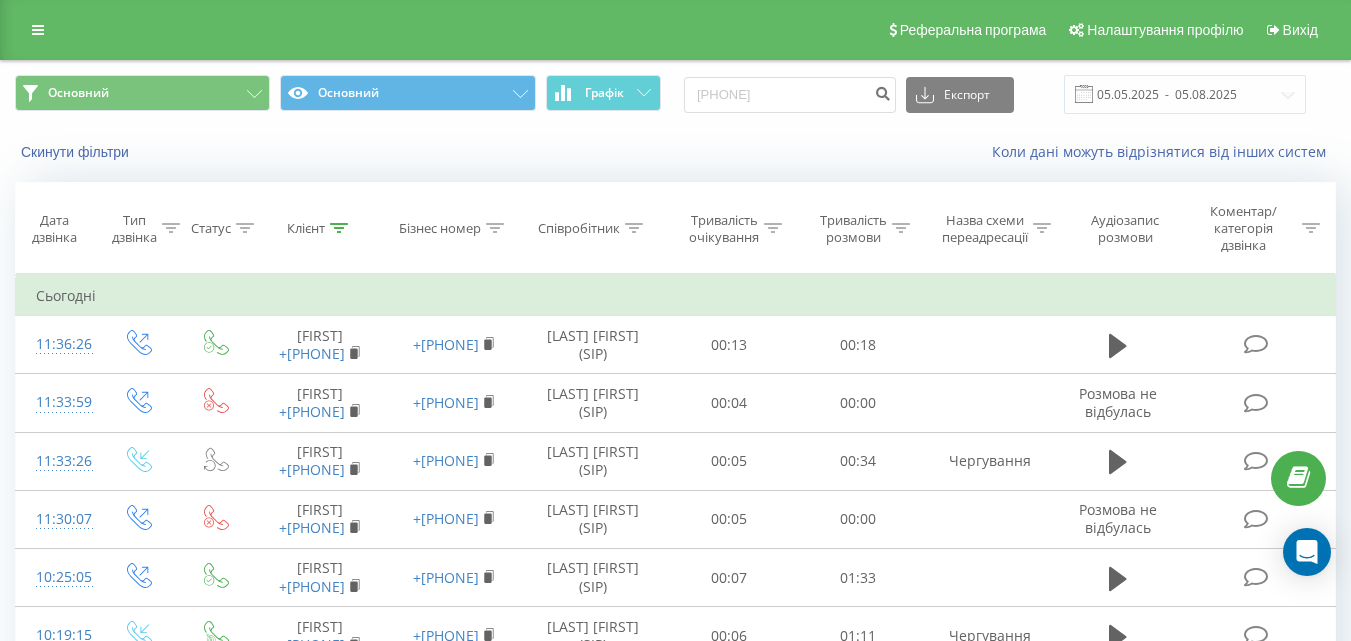 click on "Співробітник" at bounding box center (579, 228) 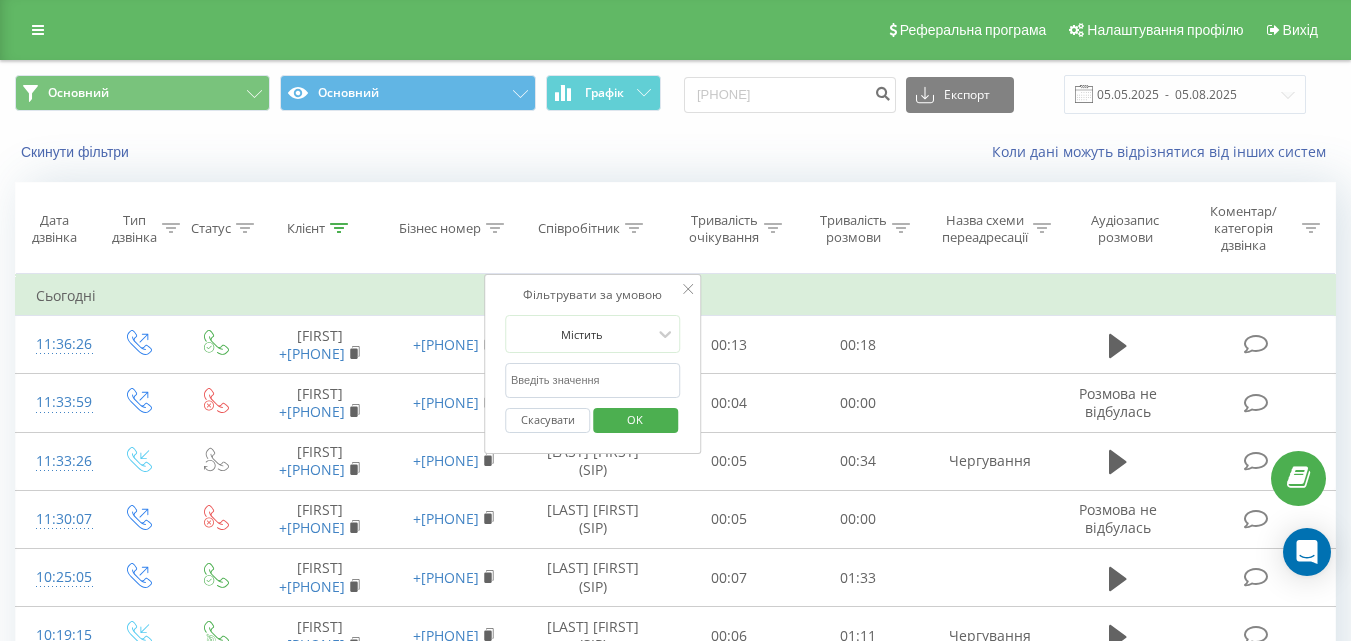 click at bounding box center (593, 380) 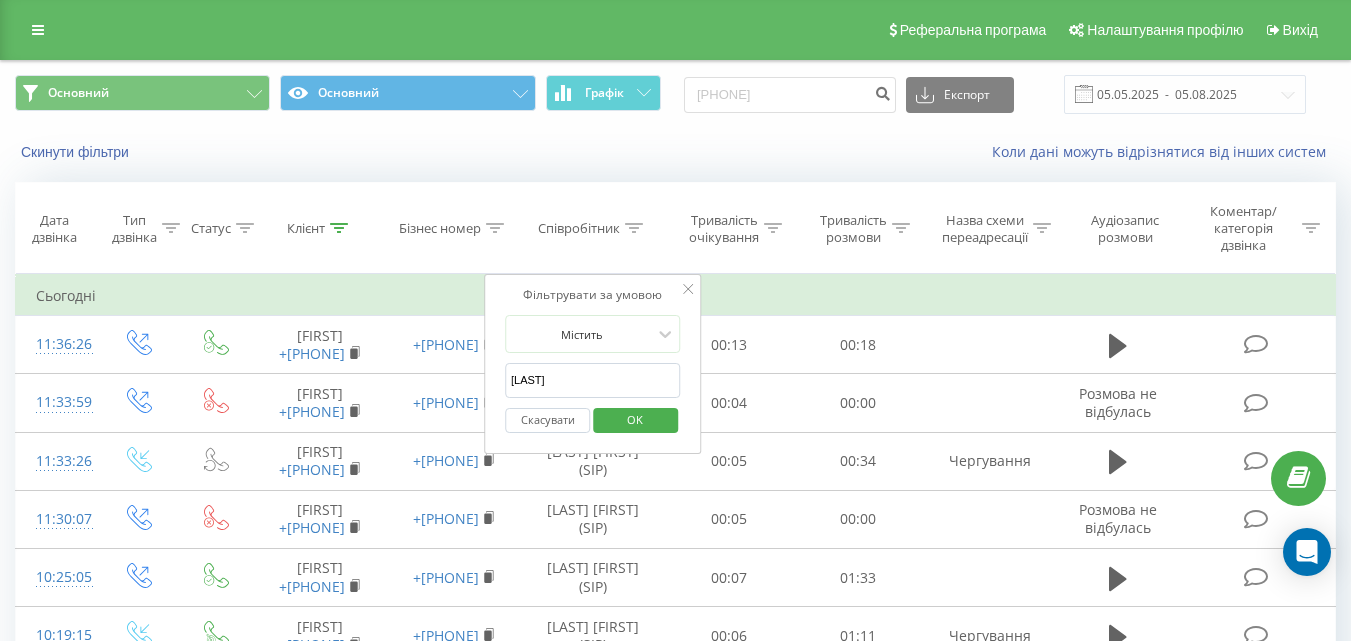 click on "OK" at bounding box center (635, 419) 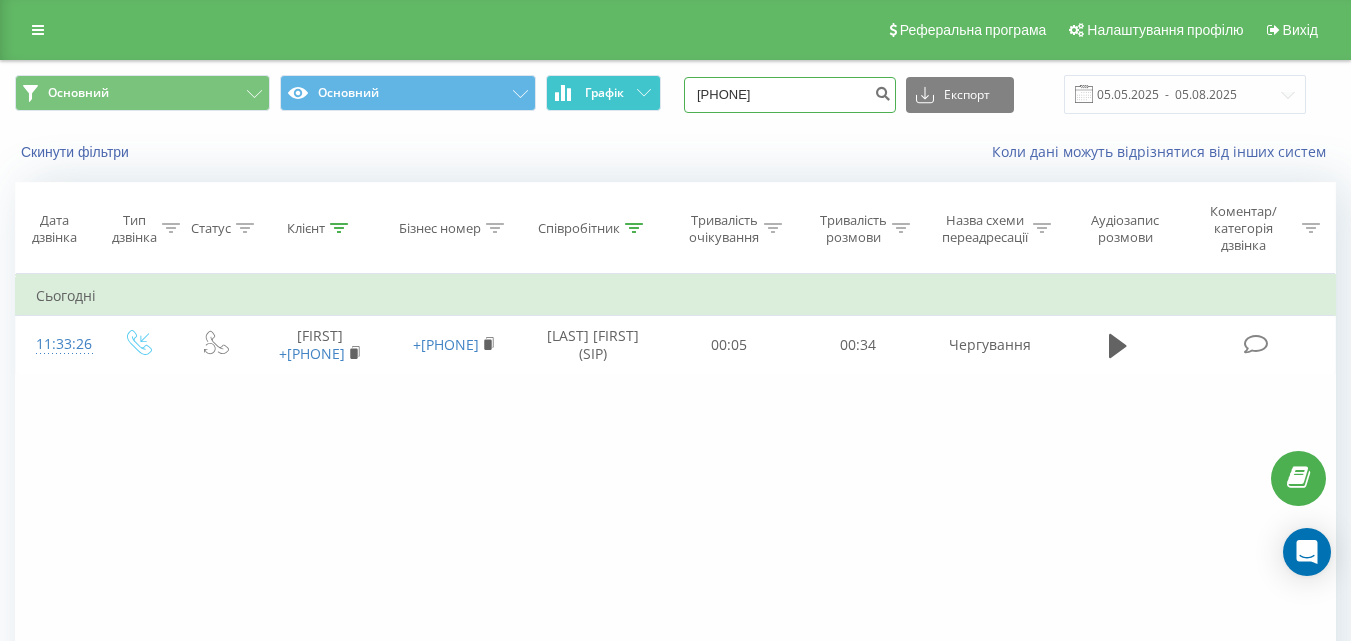 drag, startPoint x: 812, startPoint y: 99, endPoint x: 604, endPoint y: 100, distance: 208.00241 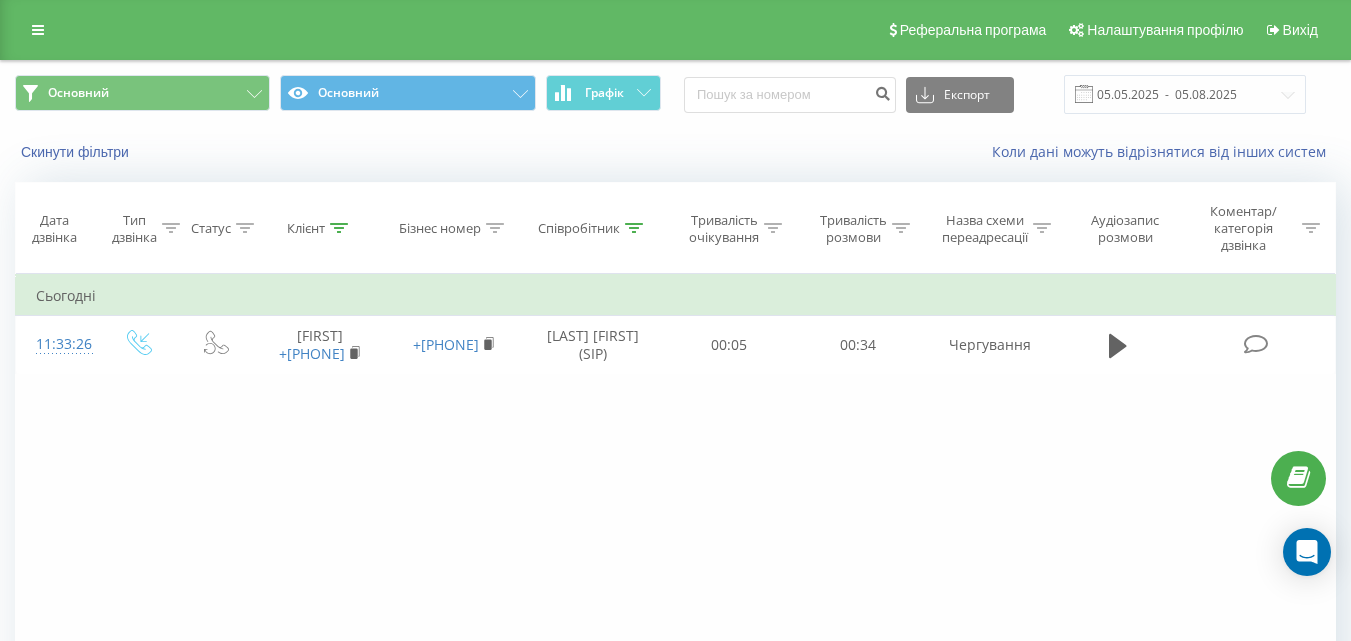 click on "Бізнес номер" at bounding box center (440, 228) 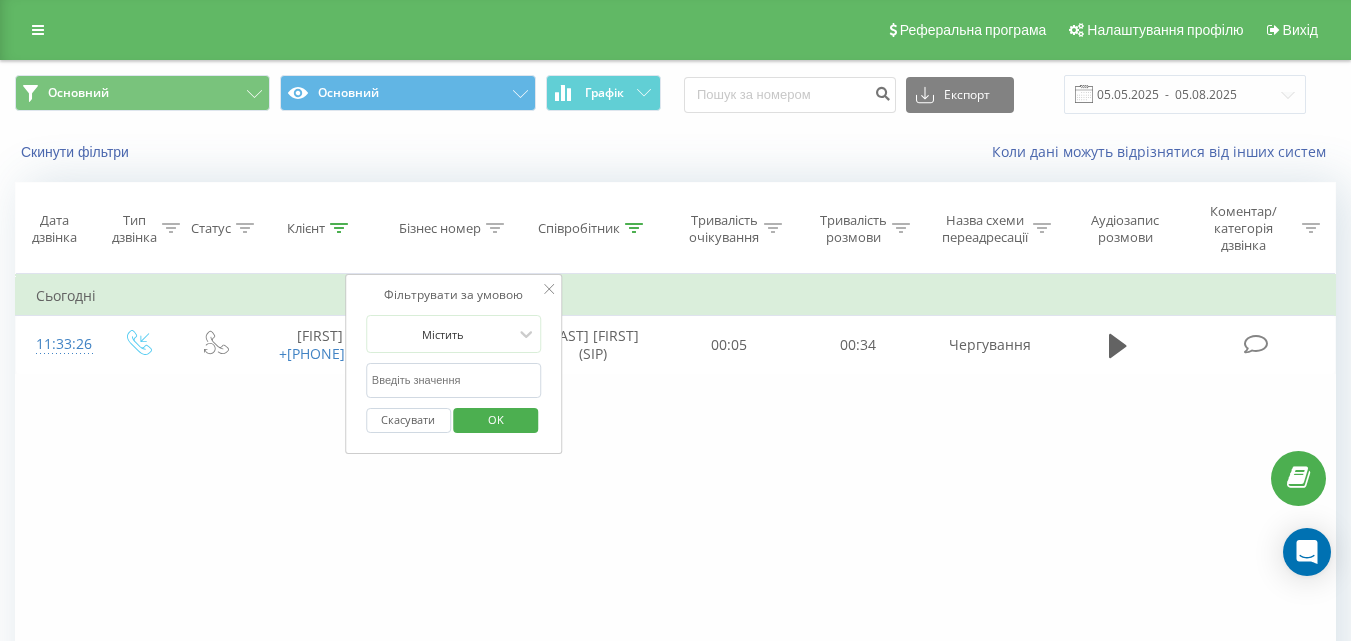 click on "Співробітник" at bounding box center (593, 228) 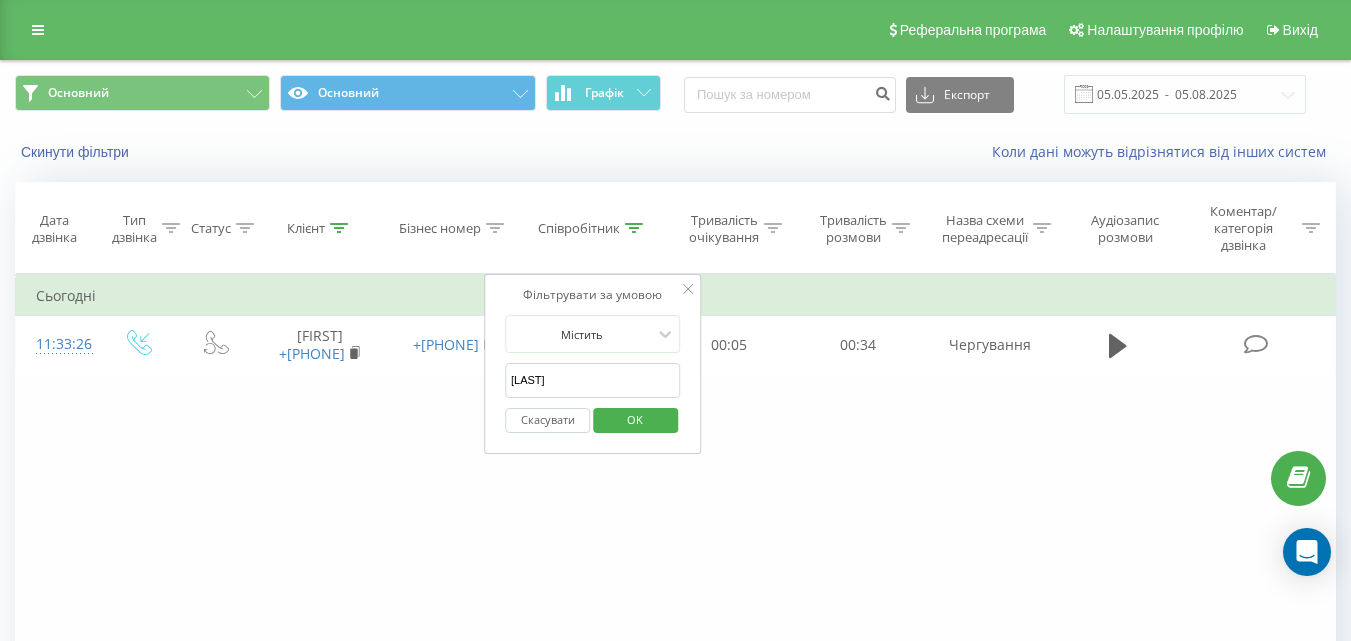click on "OK" at bounding box center (635, 419) 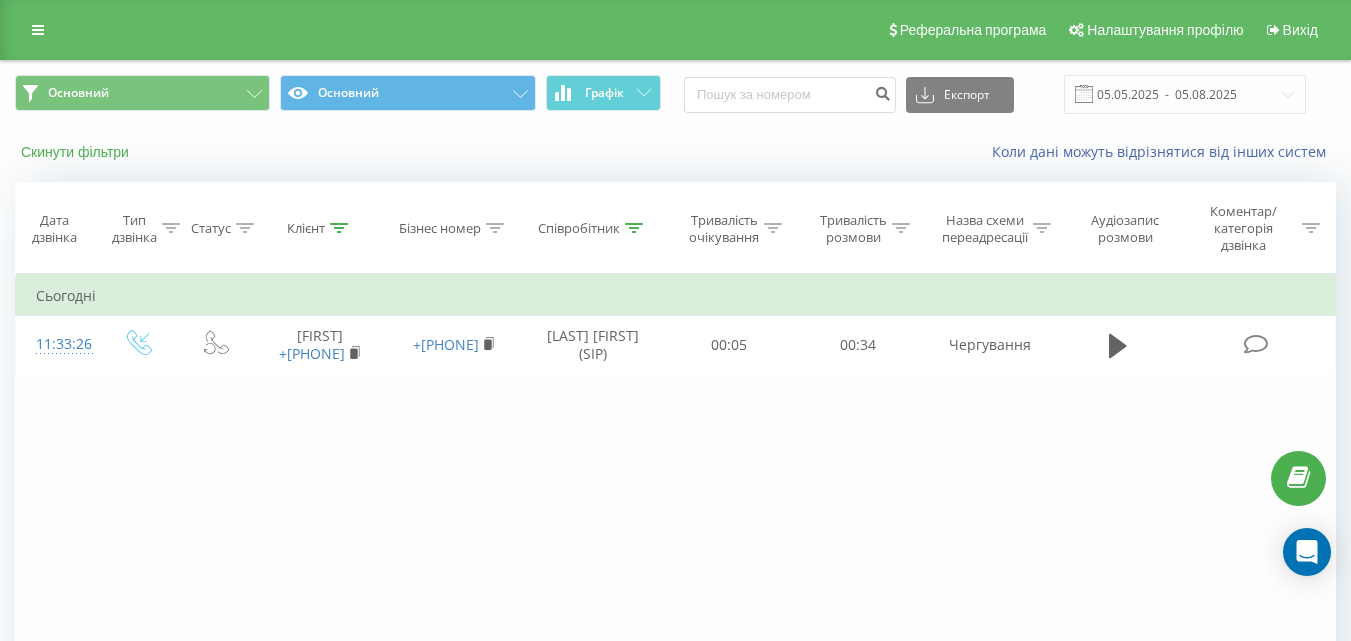 click on "Скинути фільтри" at bounding box center (77, 152) 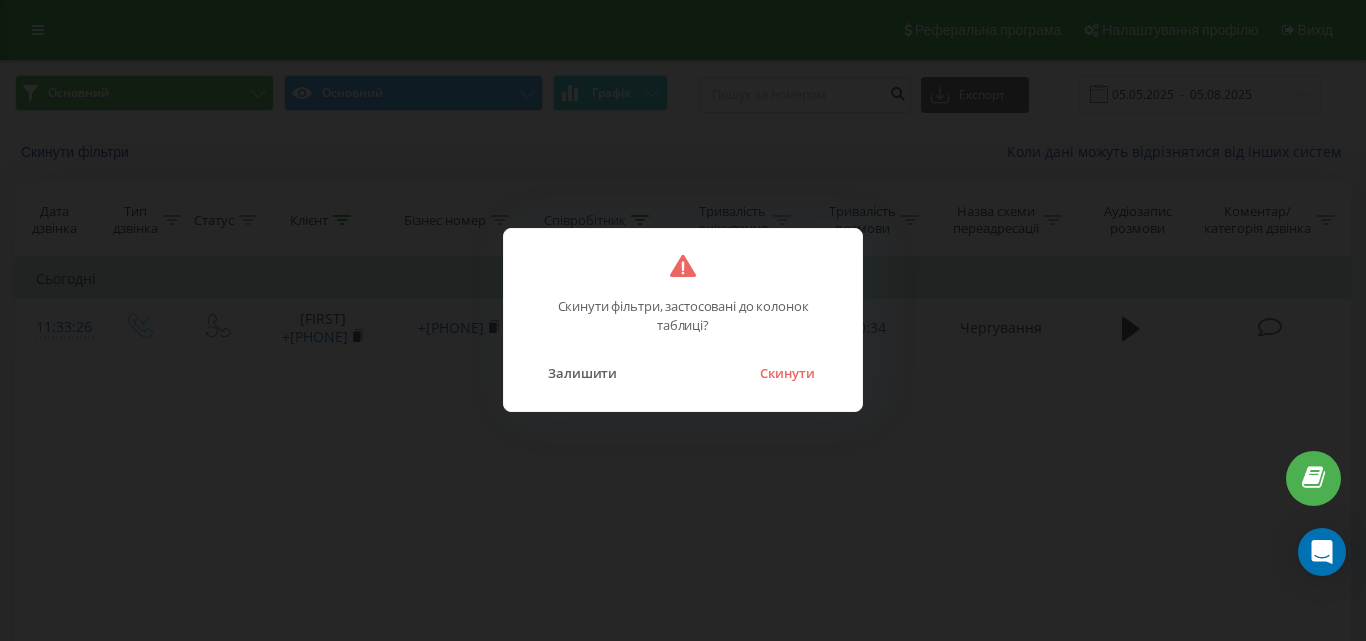 click on "Скинути" at bounding box center (787, 373) 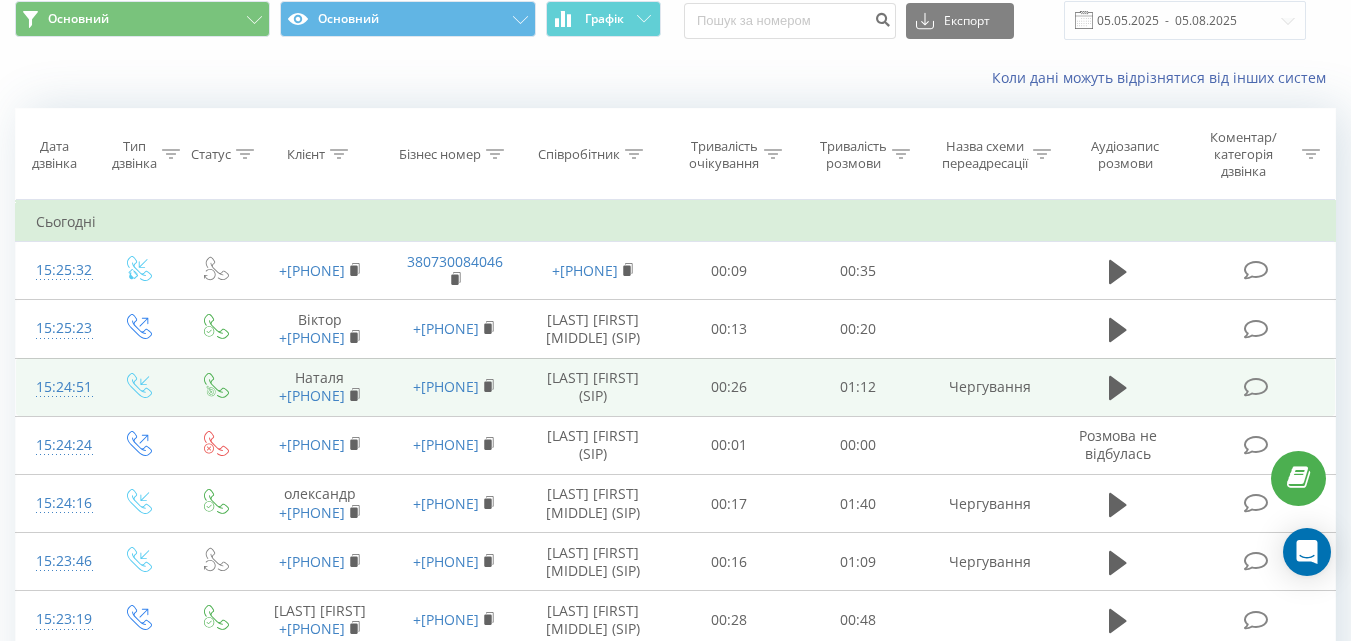 scroll, scrollTop: 100, scrollLeft: 0, axis: vertical 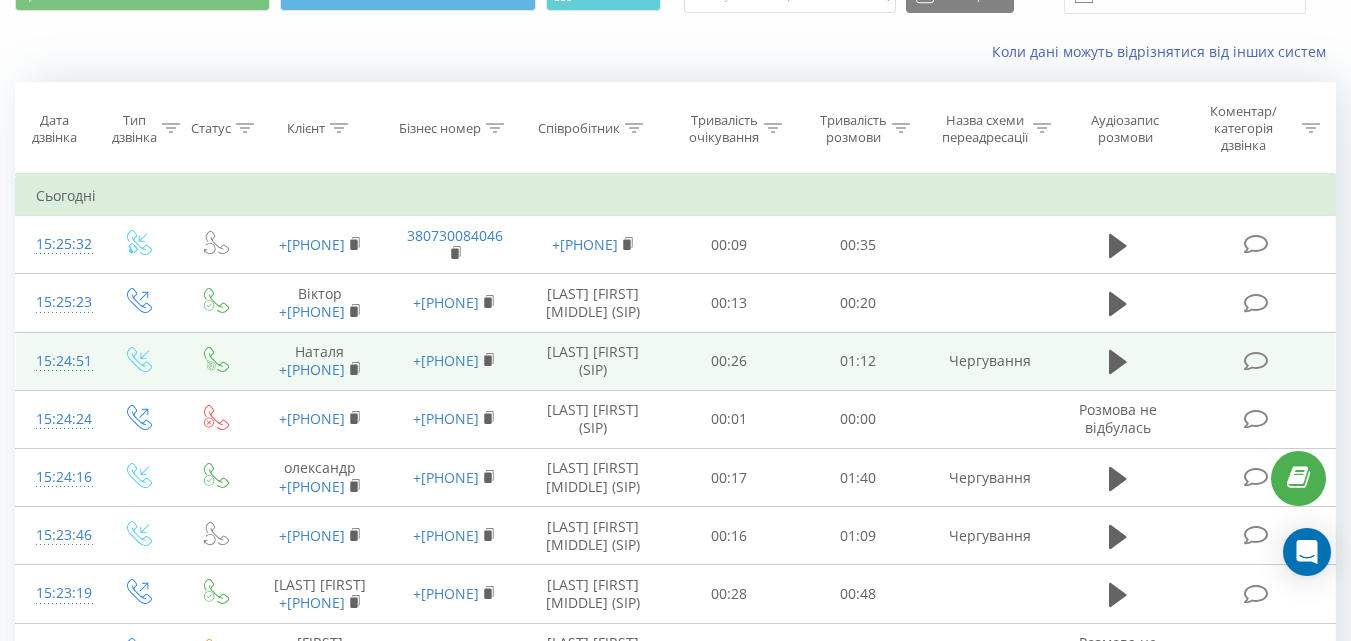 click on "+[PHONE]" at bounding box center (320, 370) 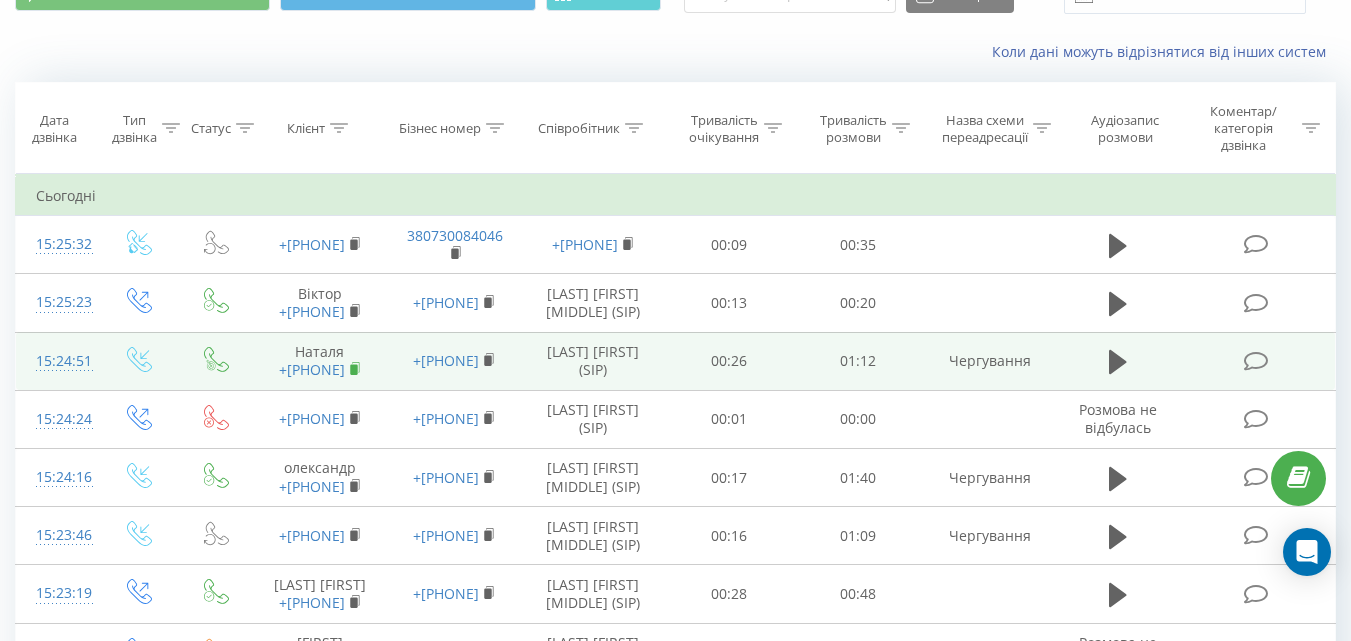 click 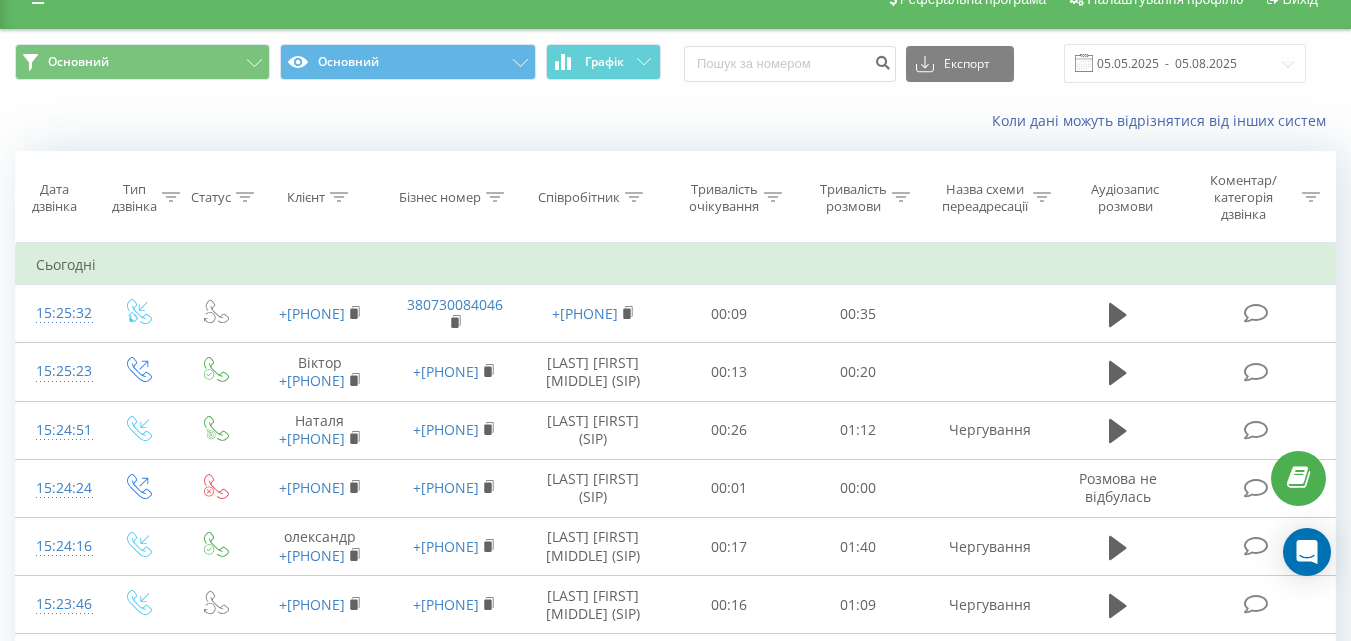 scroll, scrollTop: 0, scrollLeft: 0, axis: both 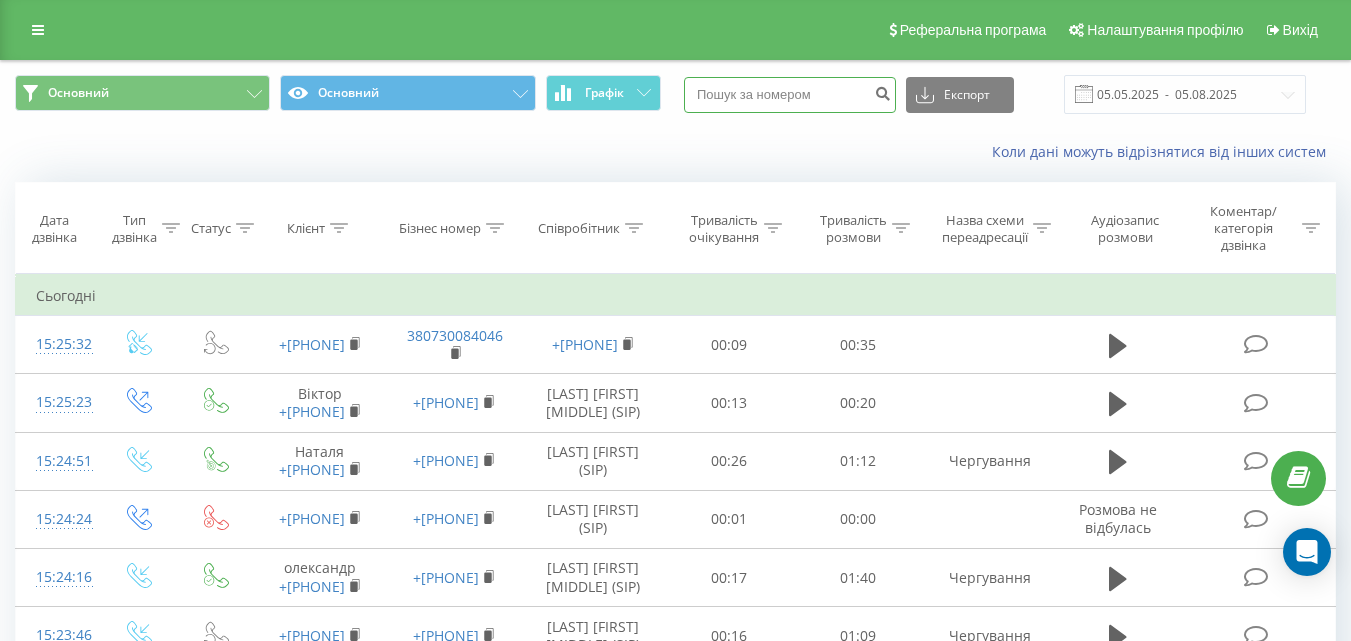 click at bounding box center (790, 95) 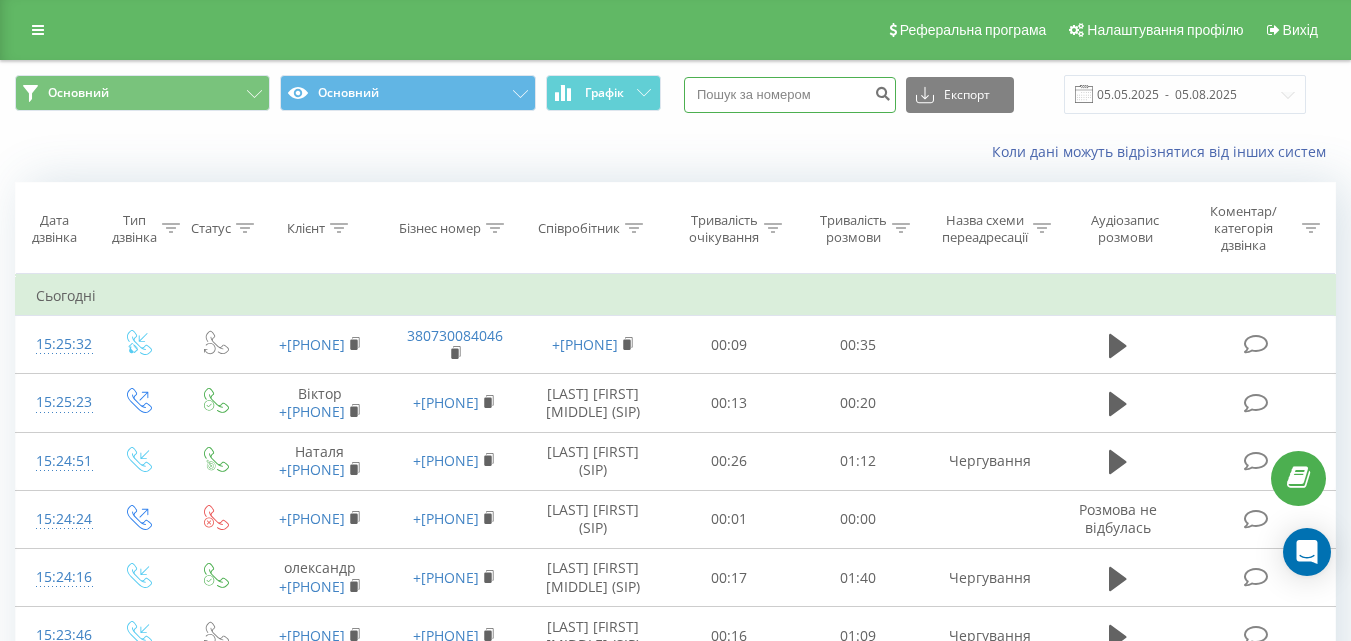 paste on "+[PHONE]" 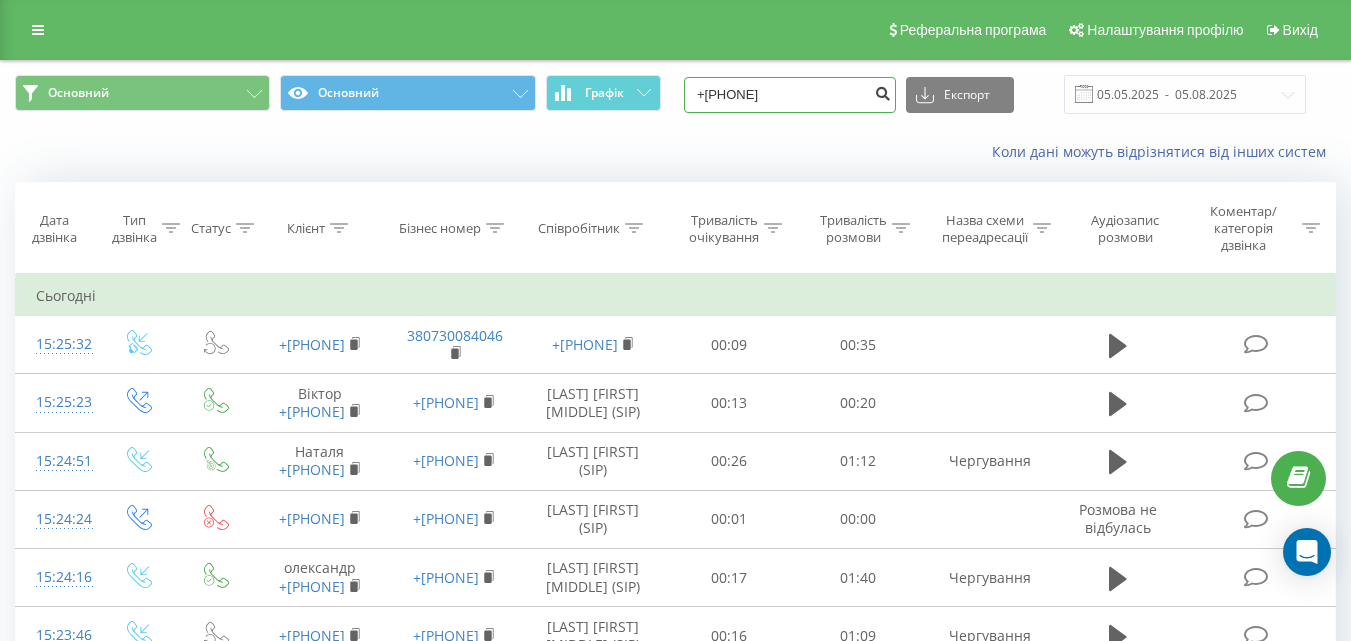type on "+[PHONE]" 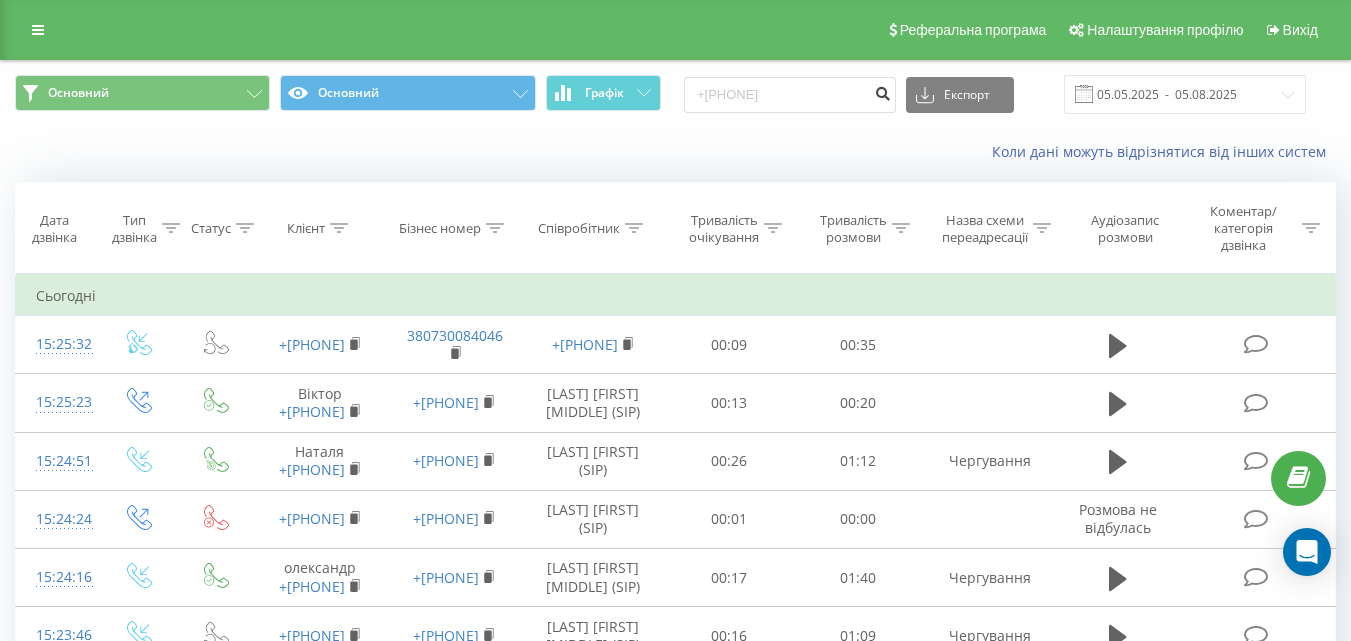 click at bounding box center (882, 91) 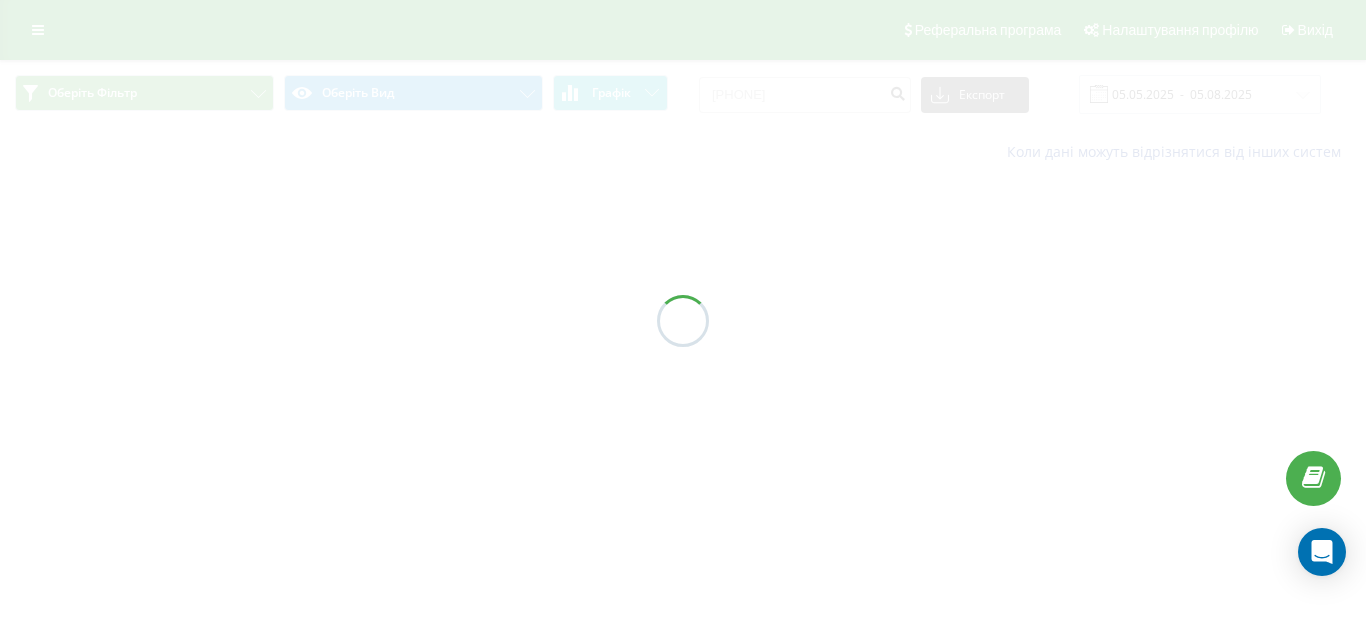 scroll, scrollTop: 0, scrollLeft: 0, axis: both 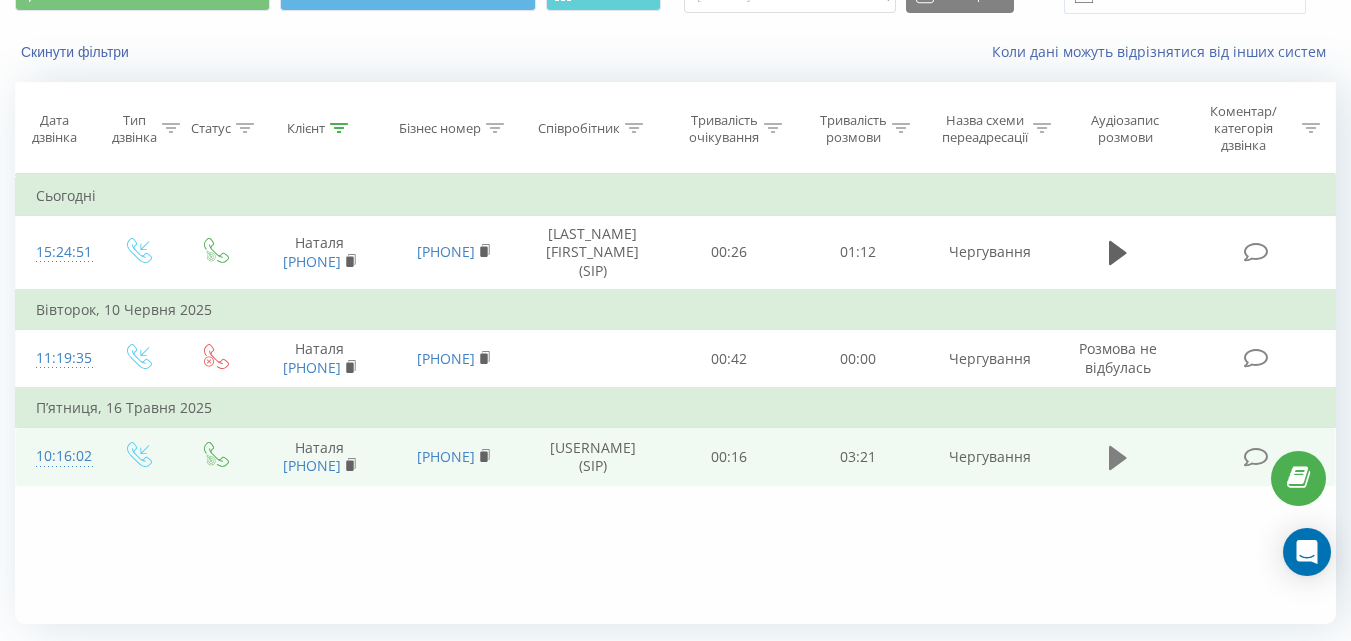 click 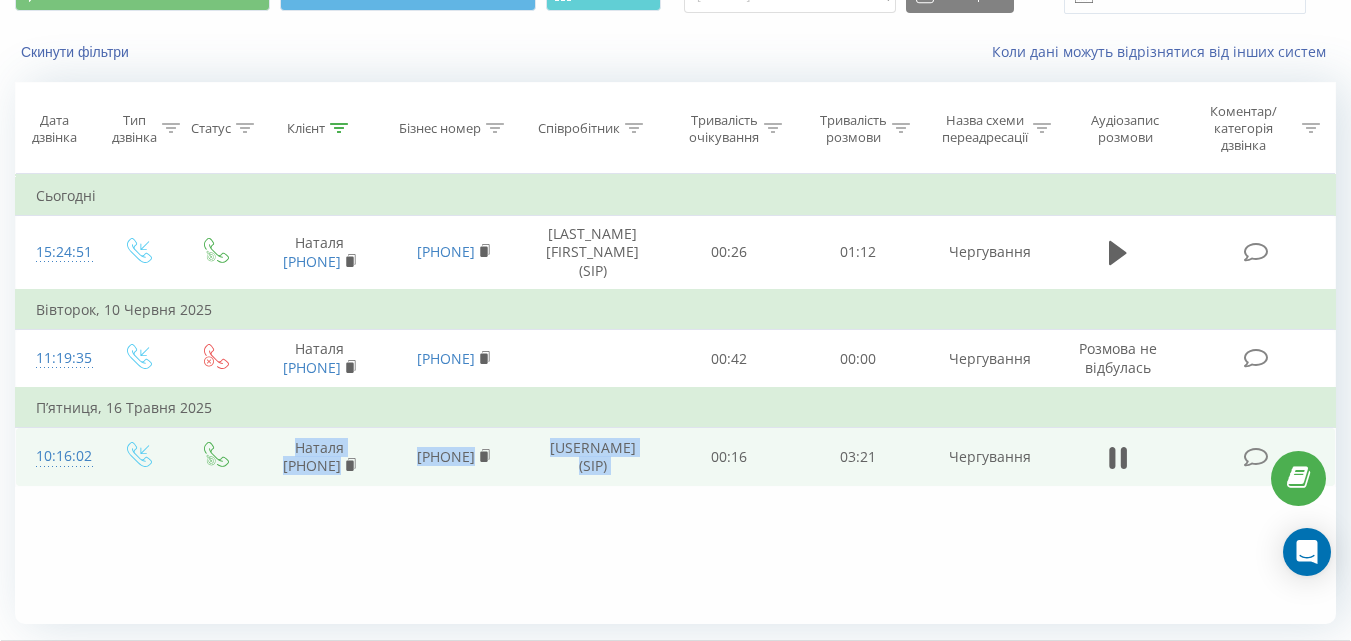 drag, startPoint x: 294, startPoint y: 454, endPoint x: 684, endPoint y: 490, distance: 391.65802 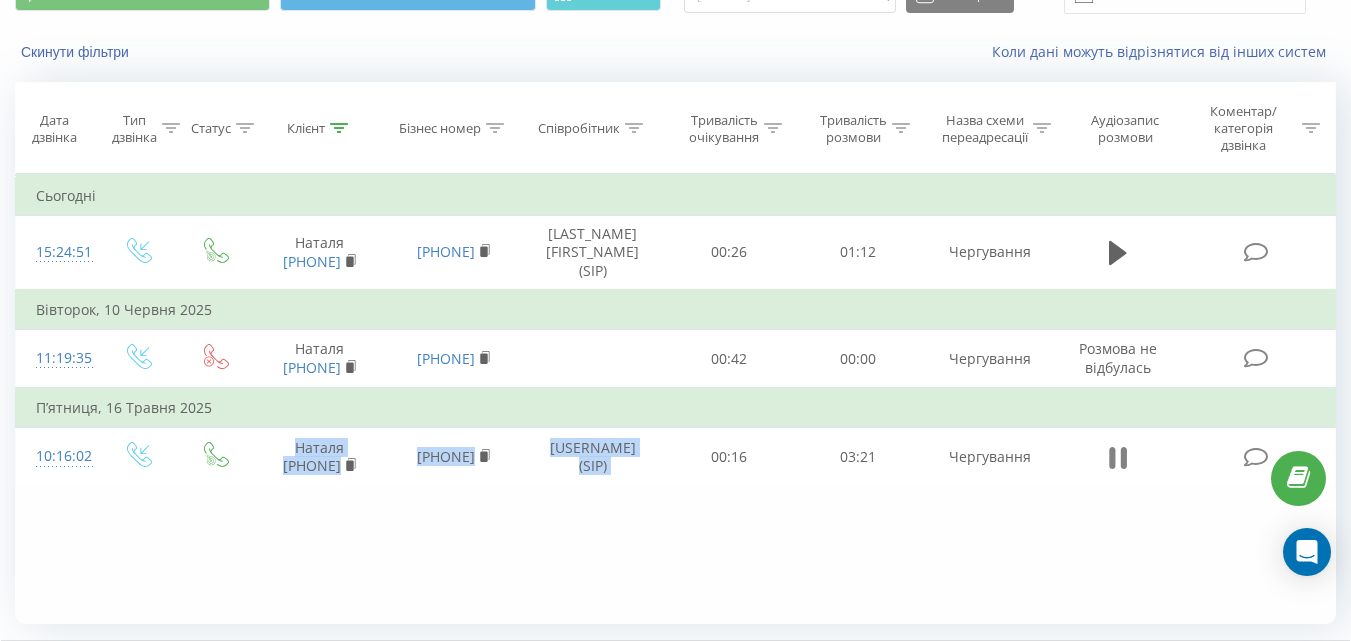 click 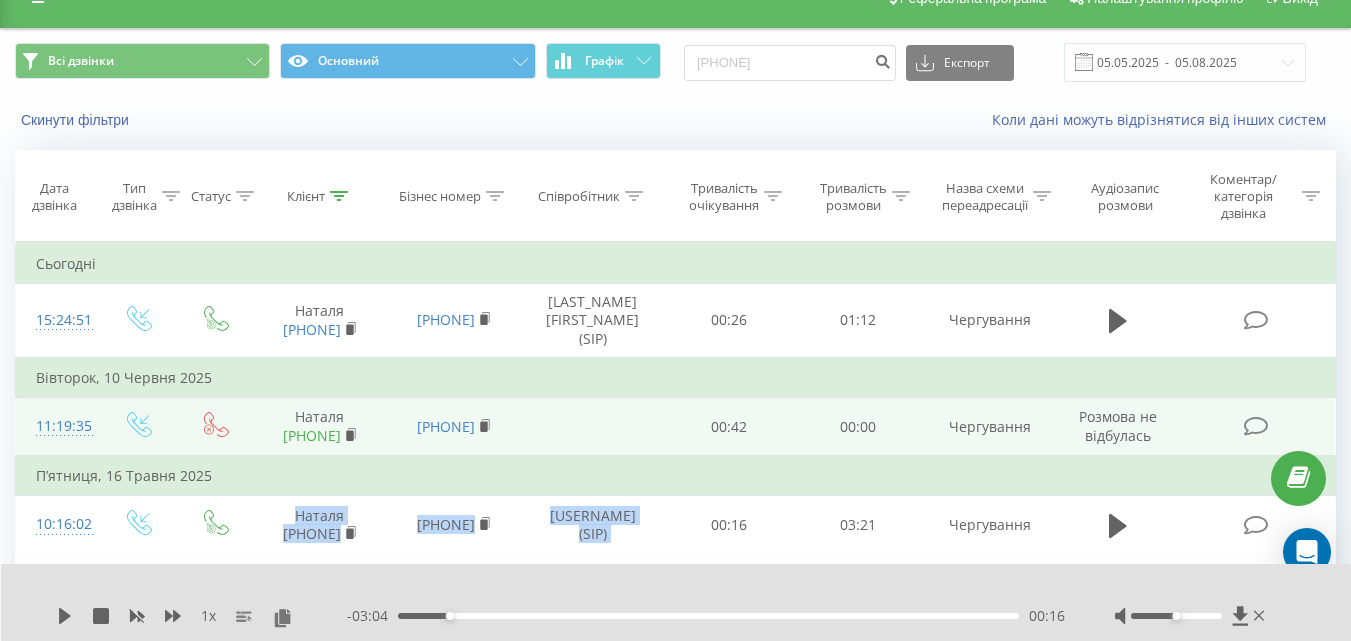 scroll, scrollTop: 0, scrollLeft: 0, axis: both 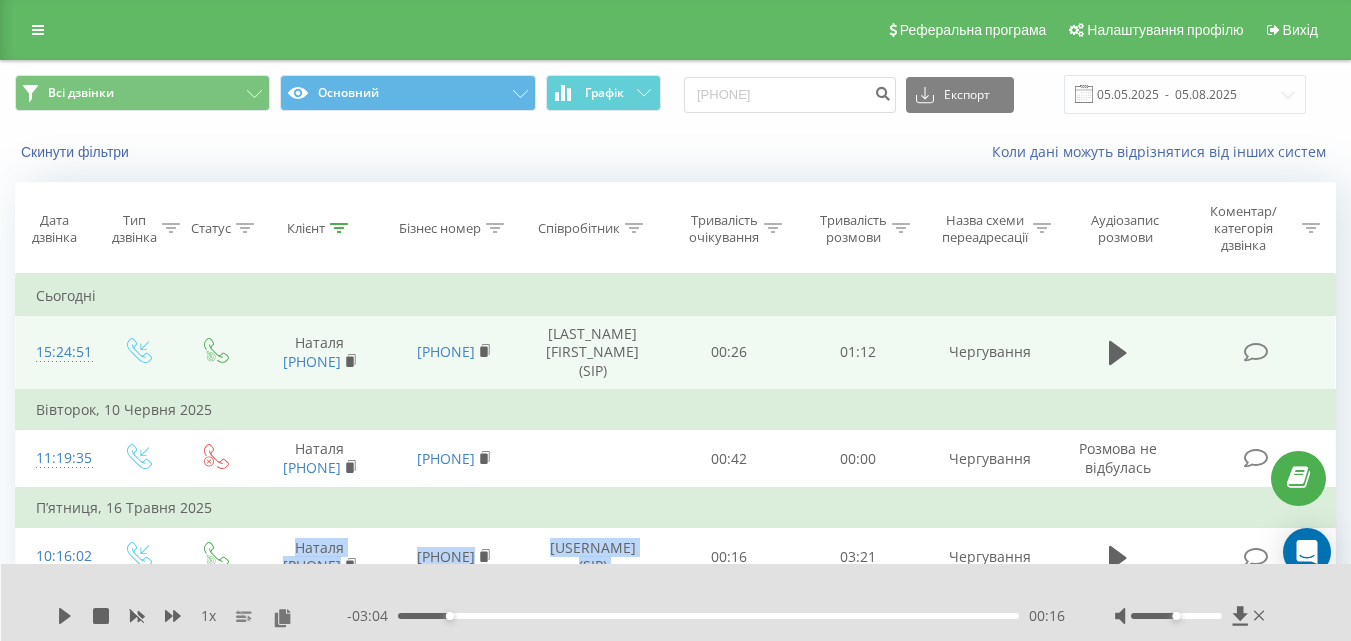 drag, startPoint x: 289, startPoint y: 324, endPoint x: 364, endPoint y: 361, distance: 83.630135 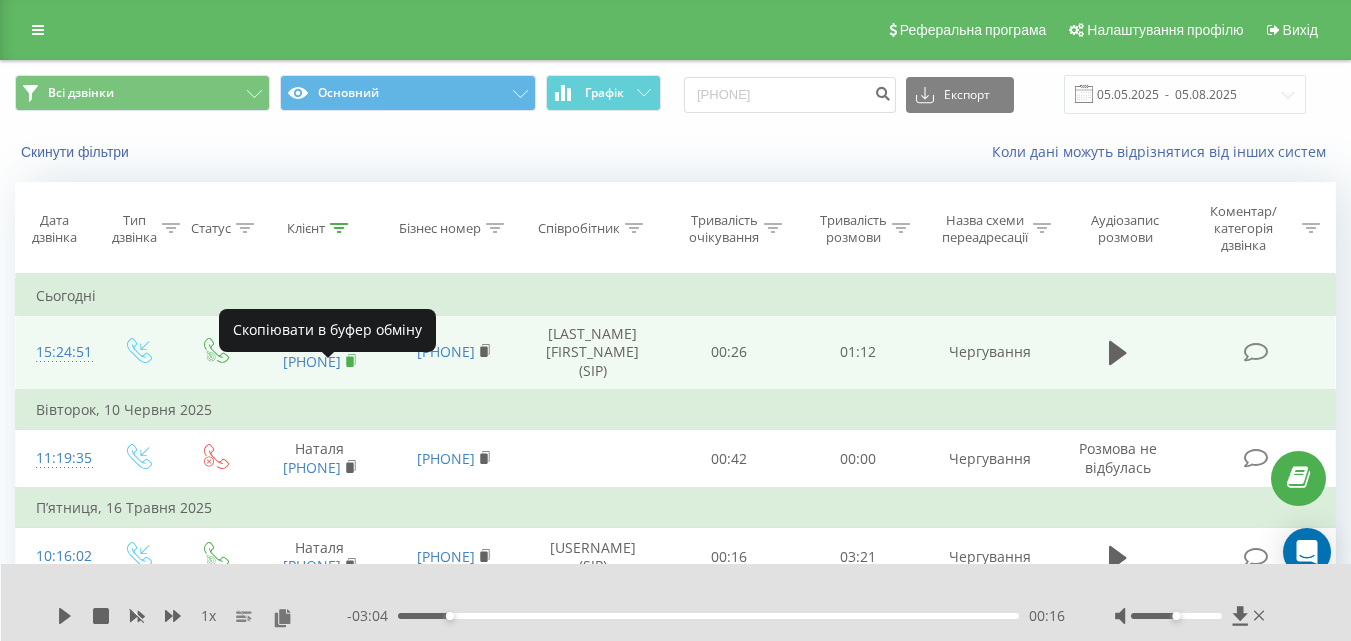 click 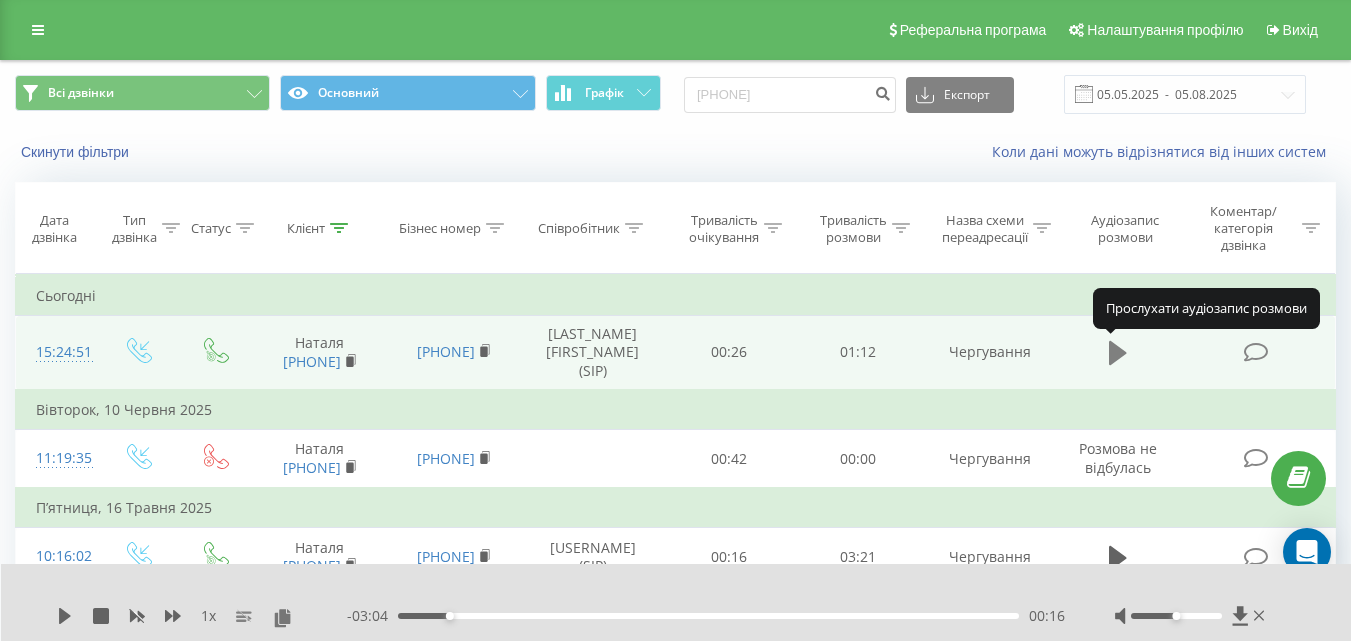 click 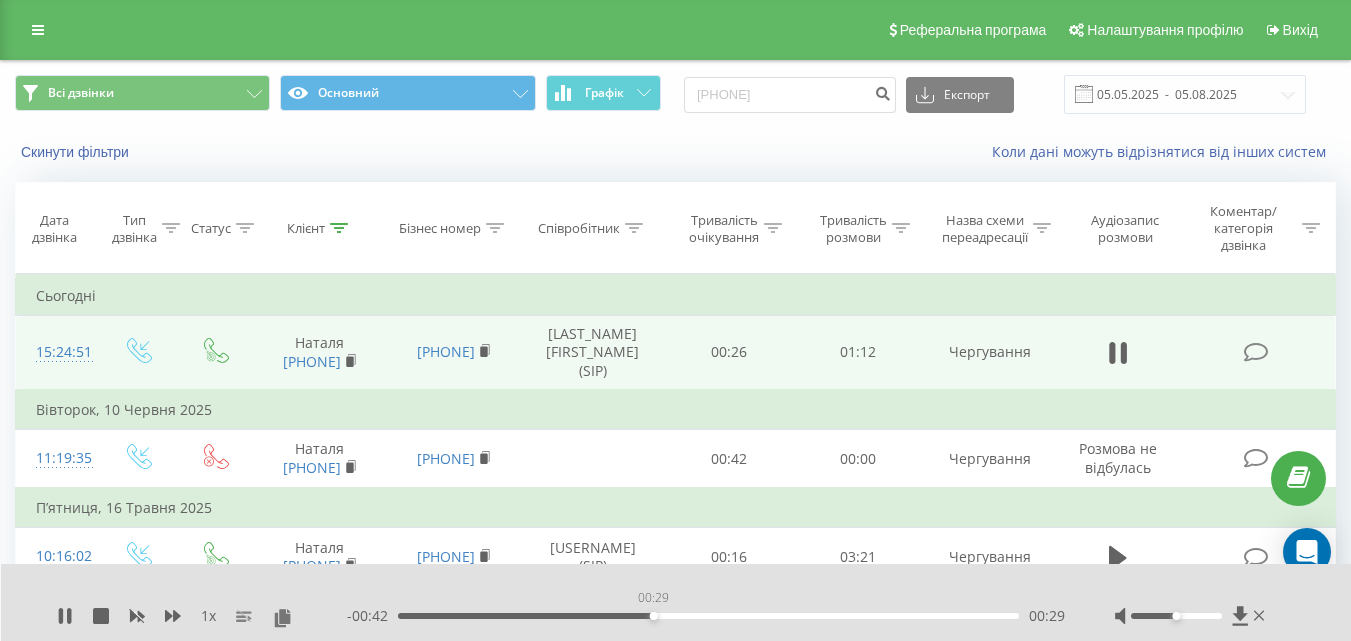 drag, startPoint x: 474, startPoint y: 618, endPoint x: 653, endPoint y: 628, distance: 179.27911 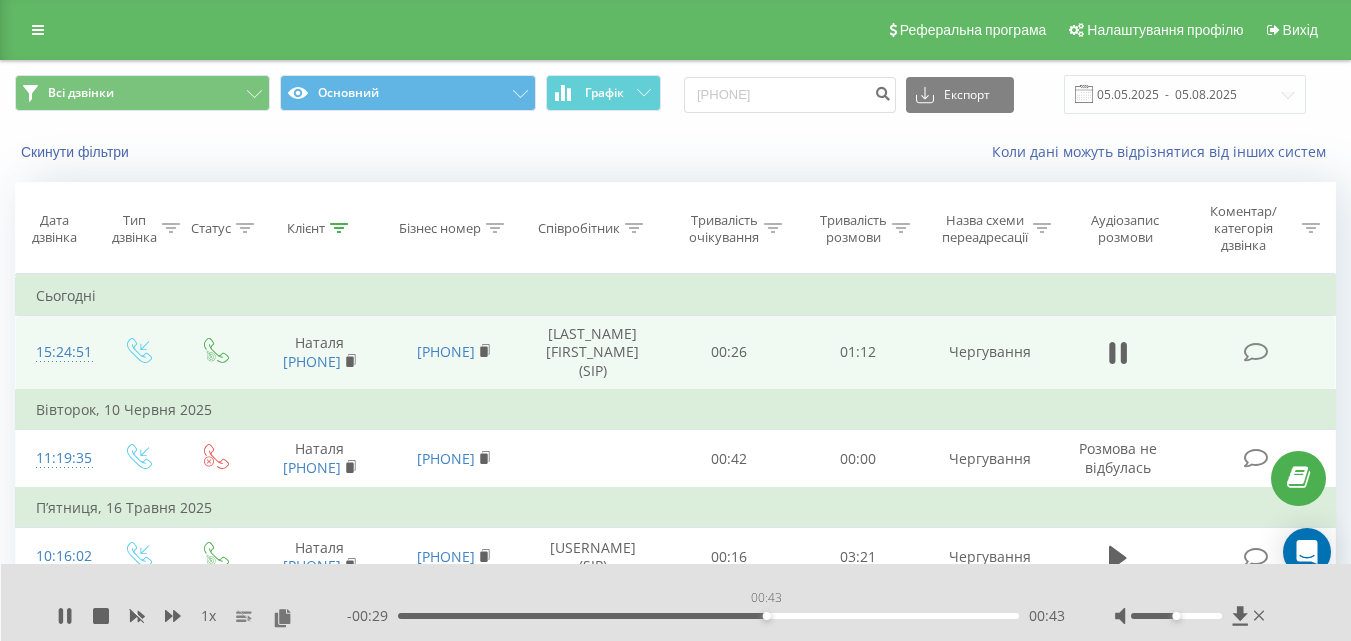 drag, startPoint x: 674, startPoint y: 613, endPoint x: 767, endPoint y: 620, distance: 93.26307 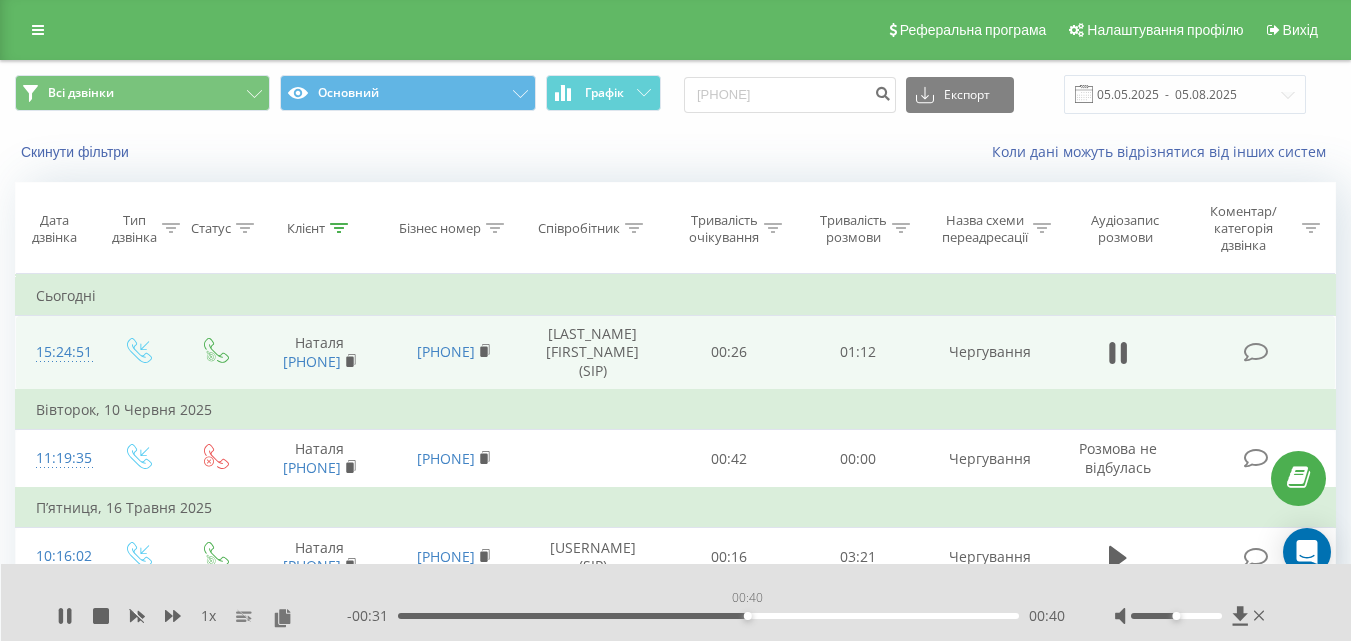 drag, startPoint x: 778, startPoint y: 617, endPoint x: 735, endPoint y: 619, distance: 43.046486 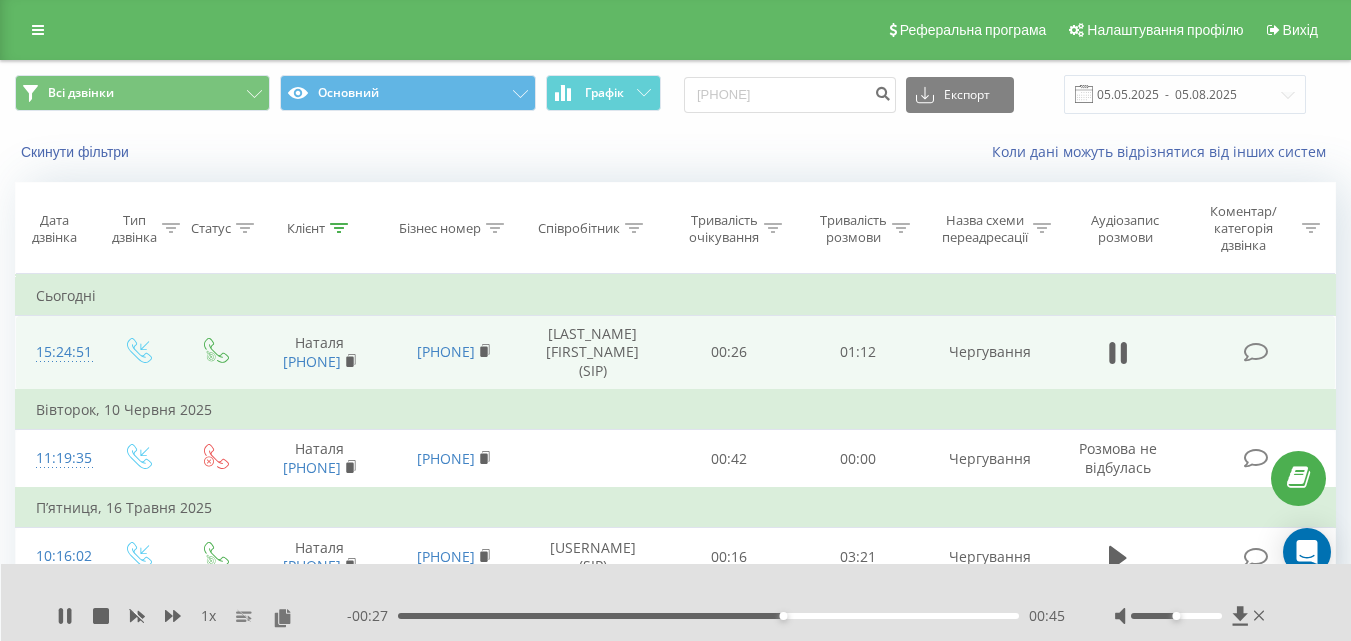 click on "1 x" at bounding box center [202, 616] 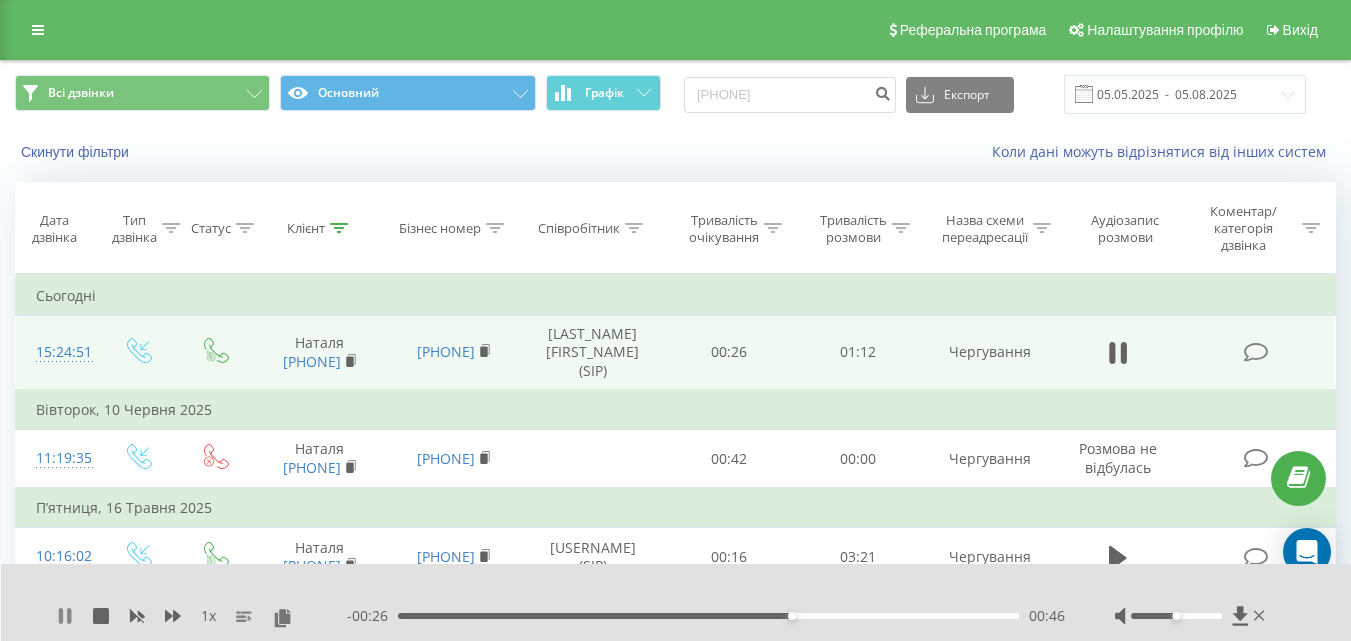 click 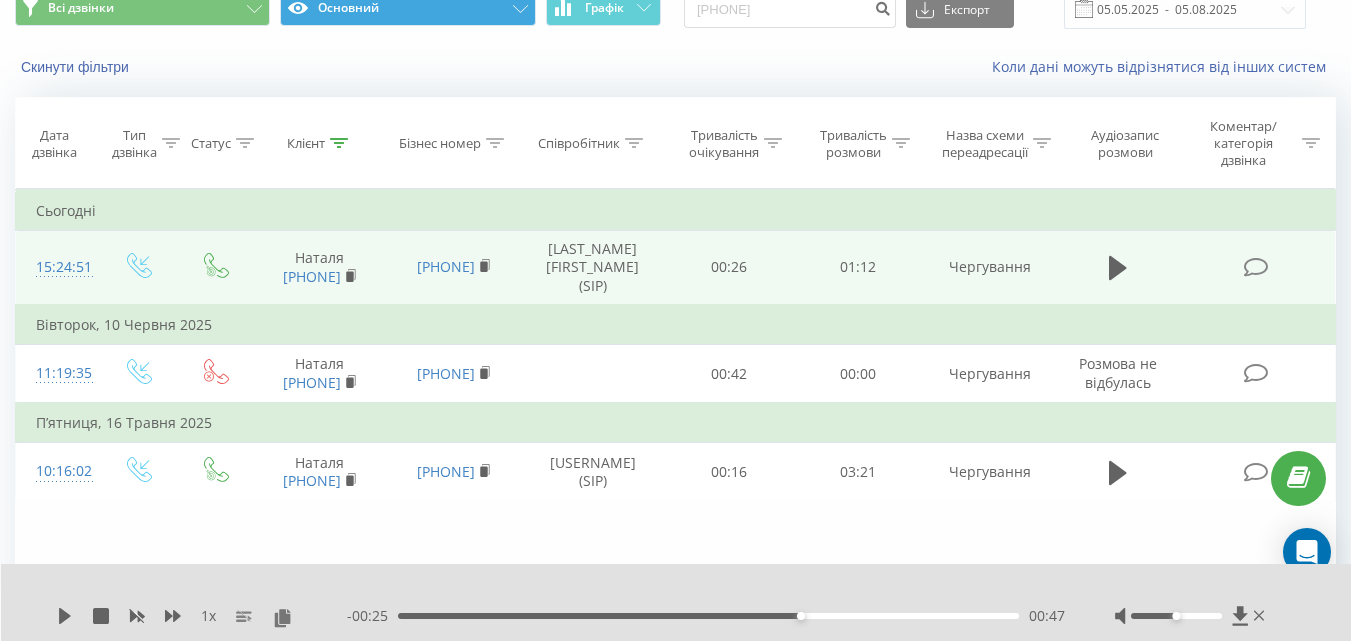 scroll, scrollTop: 100, scrollLeft: 0, axis: vertical 